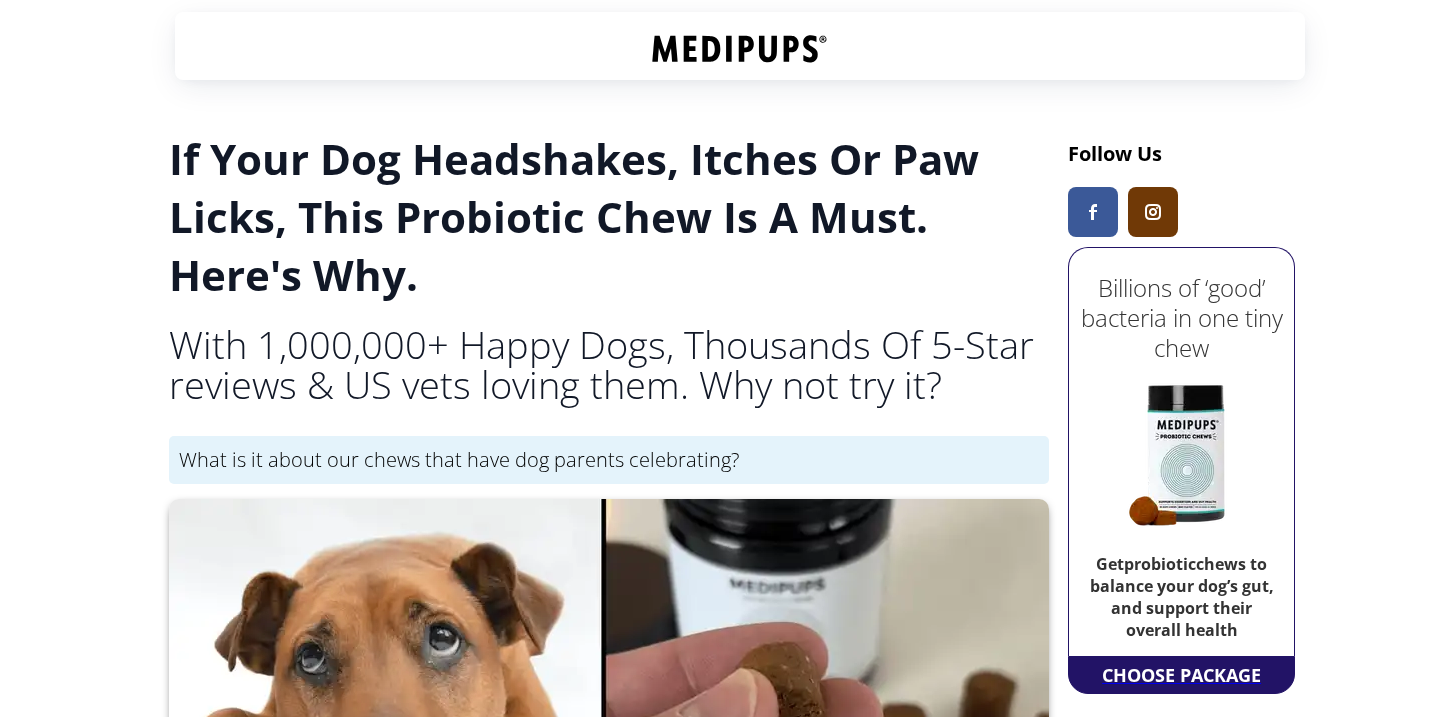 scroll, scrollTop: 7314, scrollLeft: 0, axis: vertical 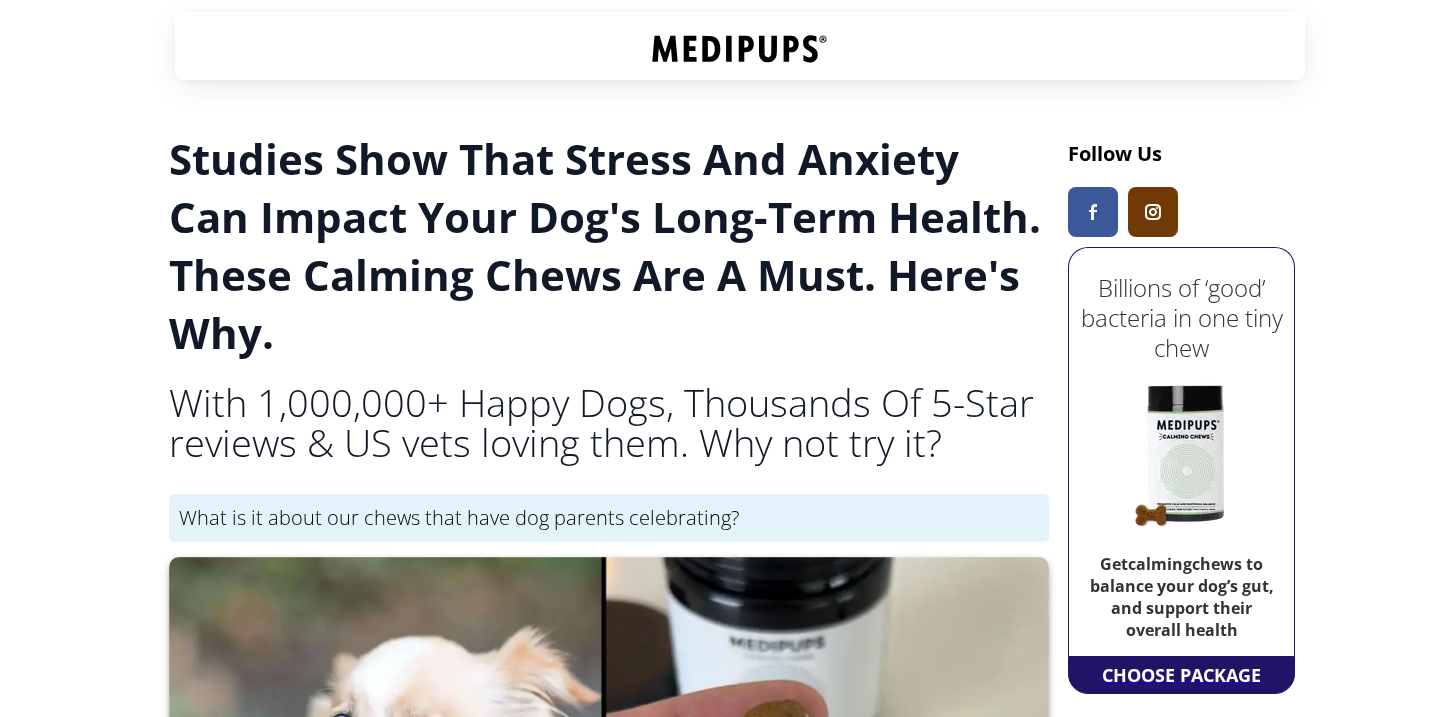 click on "Studies Show That Stress And Anxiety Can Impact Your Dog's Long-Term Health. These Calming Chews Are A Must. Here's Why." at bounding box center (609, 246) 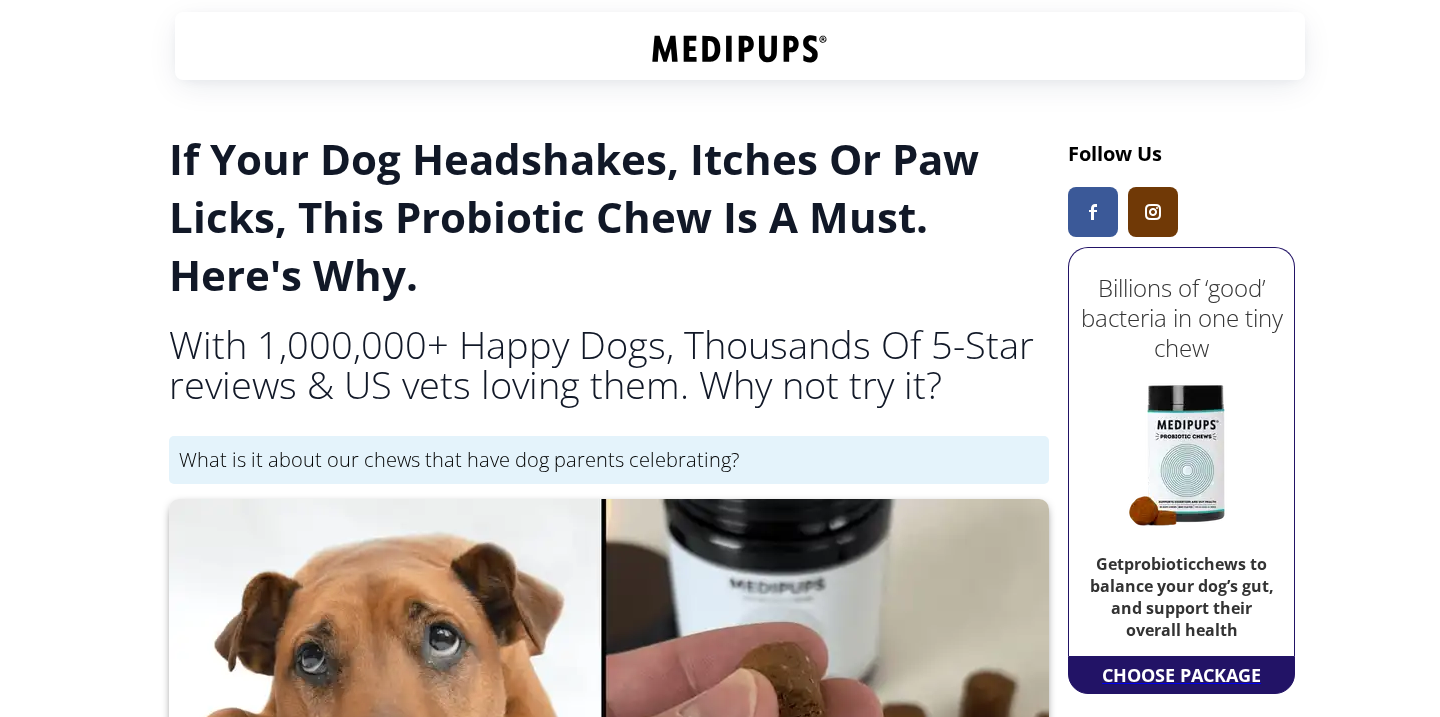 scroll, scrollTop: 0, scrollLeft: 0, axis: both 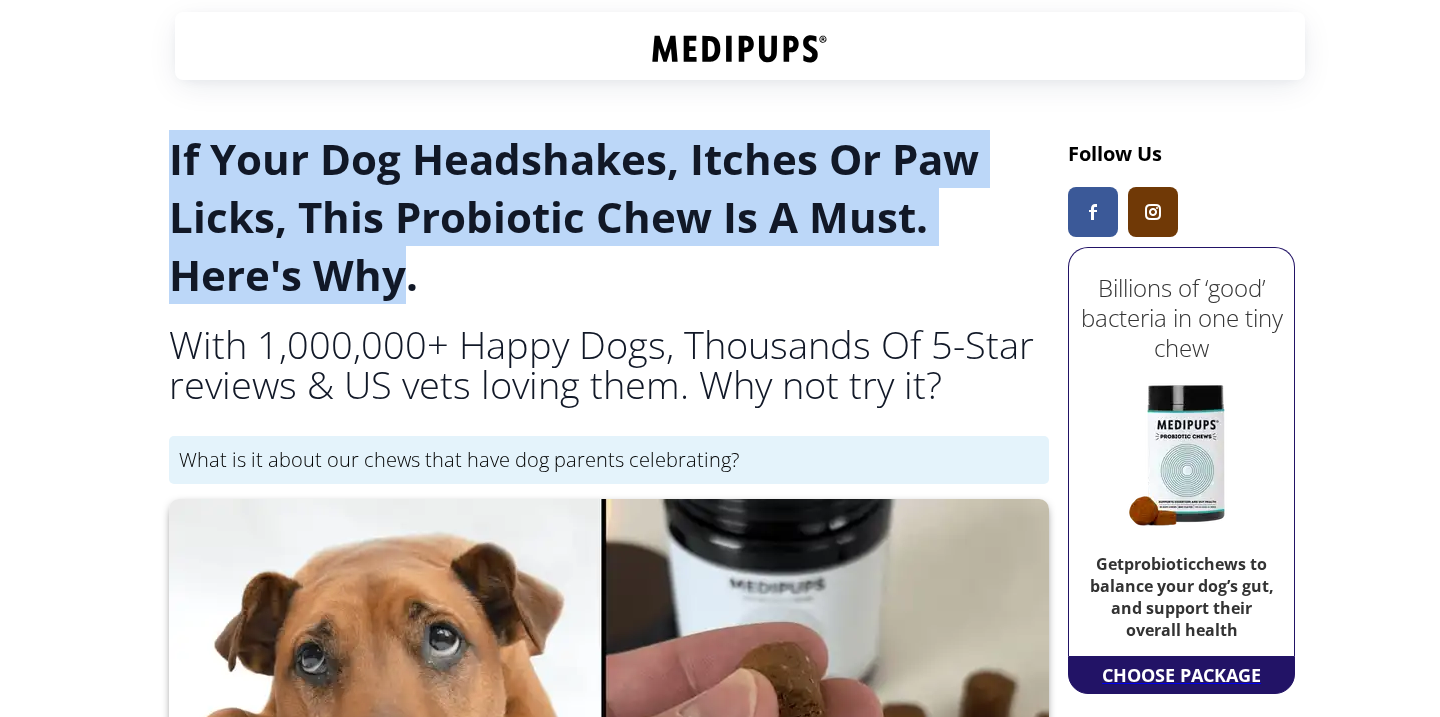 drag, startPoint x: 176, startPoint y: 166, endPoint x: 395, endPoint y: 279, distance: 246.43457 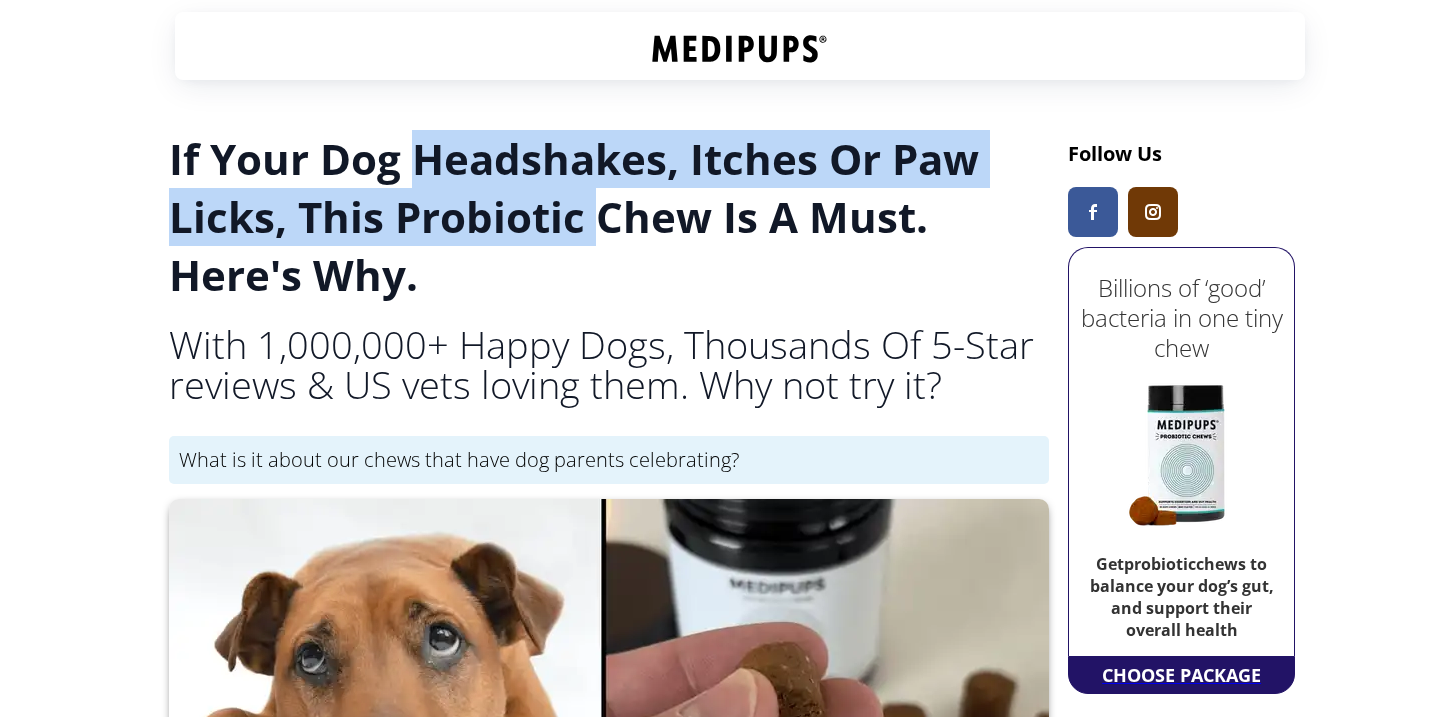 drag, startPoint x: 420, startPoint y: 168, endPoint x: 610, endPoint y: 188, distance: 191.04973 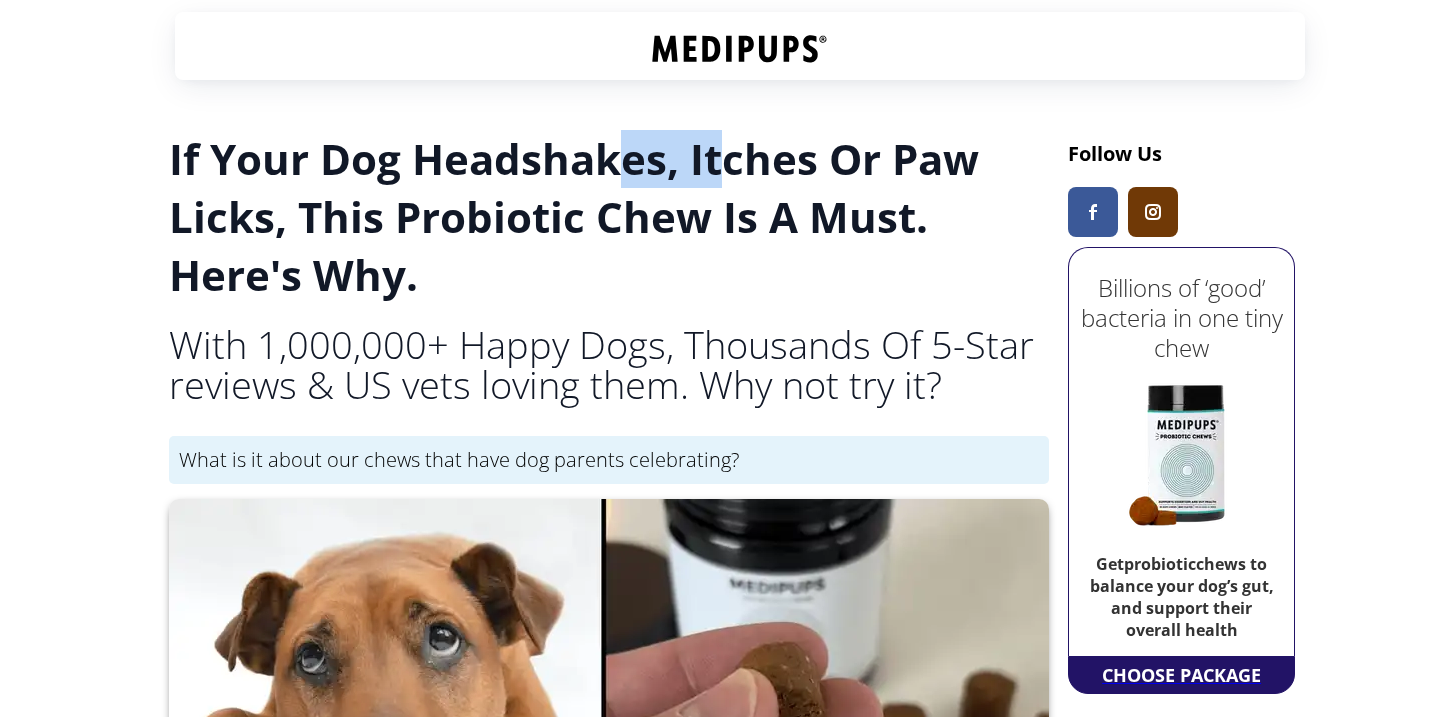 drag, startPoint x: 621, startPoint y: 186, endPoint x: 724, endPoint y: 186, distance: 103 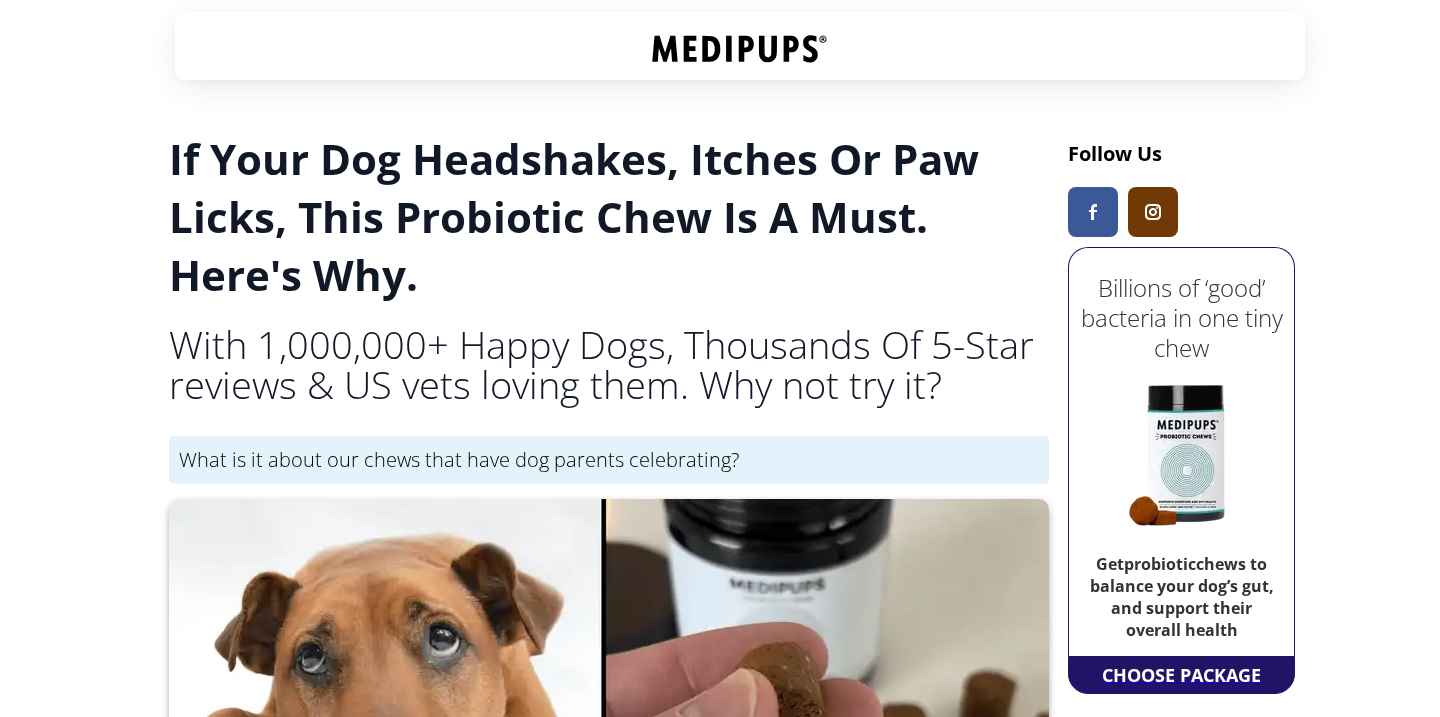 click on "If Your Dog Headshakes, Itches Or Paw Licks, This Probiotic Chew Is A Must. Here's Why." at bounding box center (609, 217) 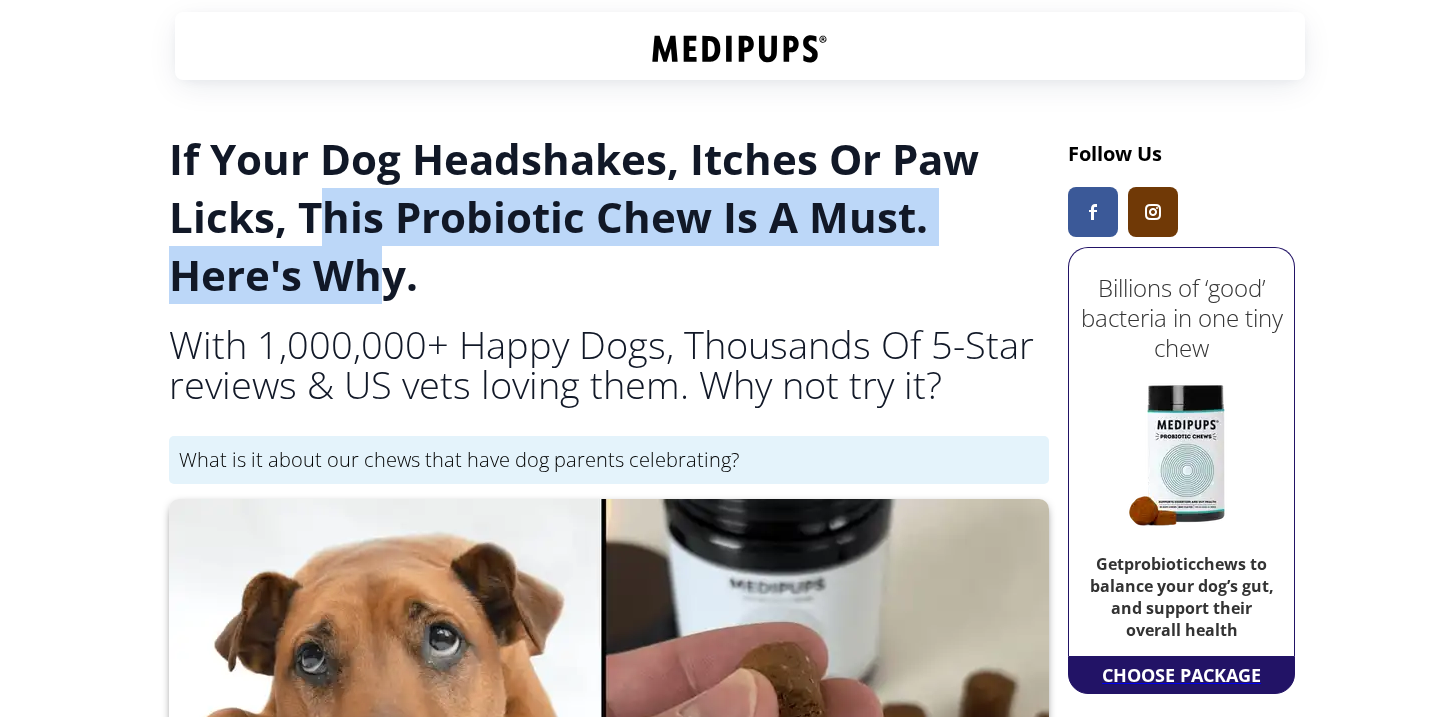 drag, startPoint x: 332, startPoint y: 228, endPoint x: 393, endPoint y: 301, distance: 95.131485 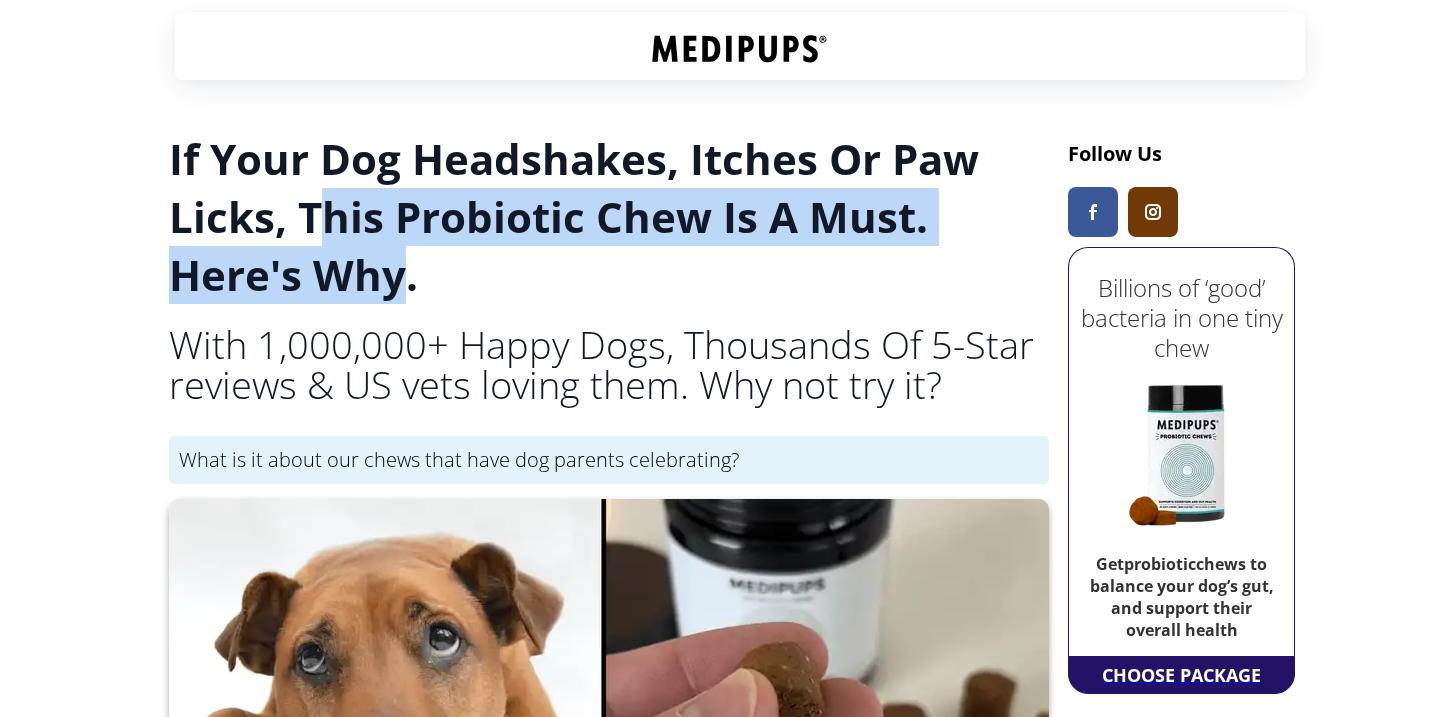 click on "If Your Dog Headshakes, Itches Or Paw Licks, This Probiotic Chew Is A Must. Here's Why." at bounding box center (609, 217) 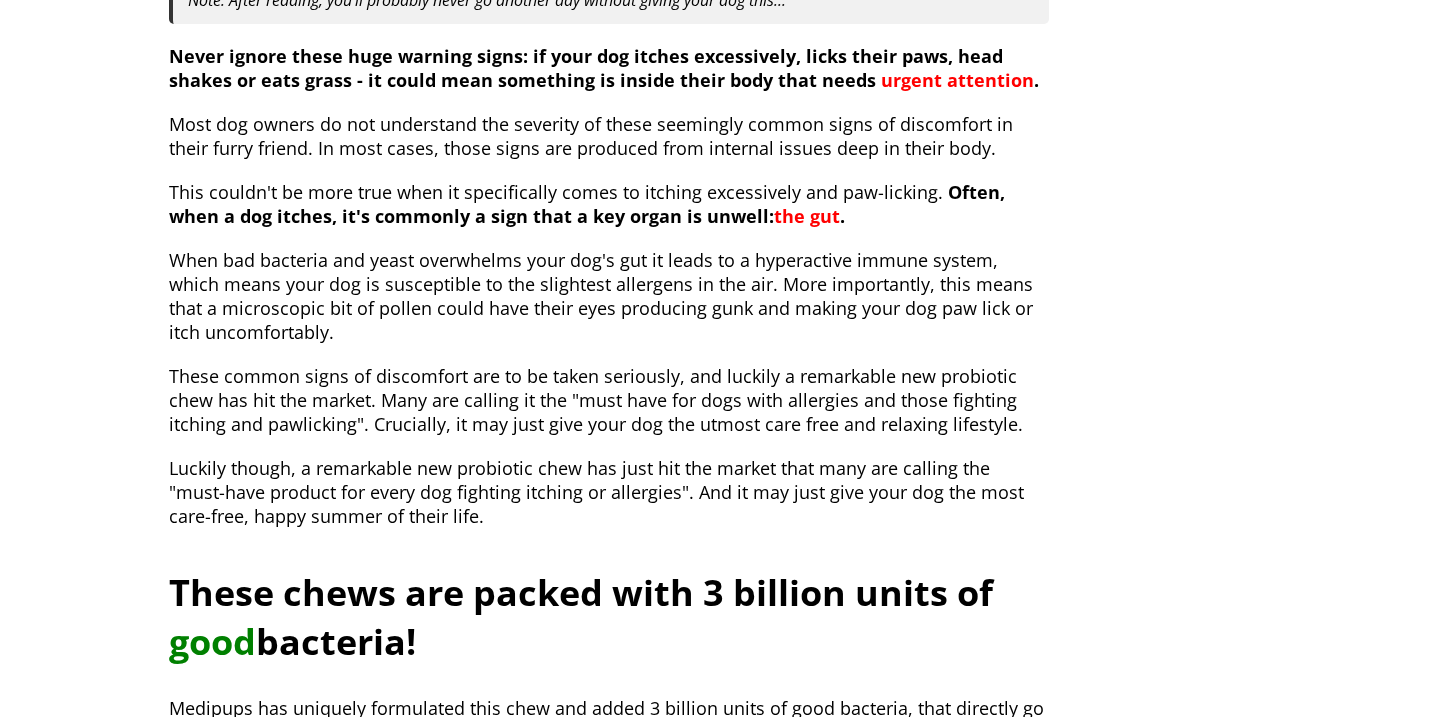 scroll, scrollTop: 985, scrollLeft: 0, axis: vertical 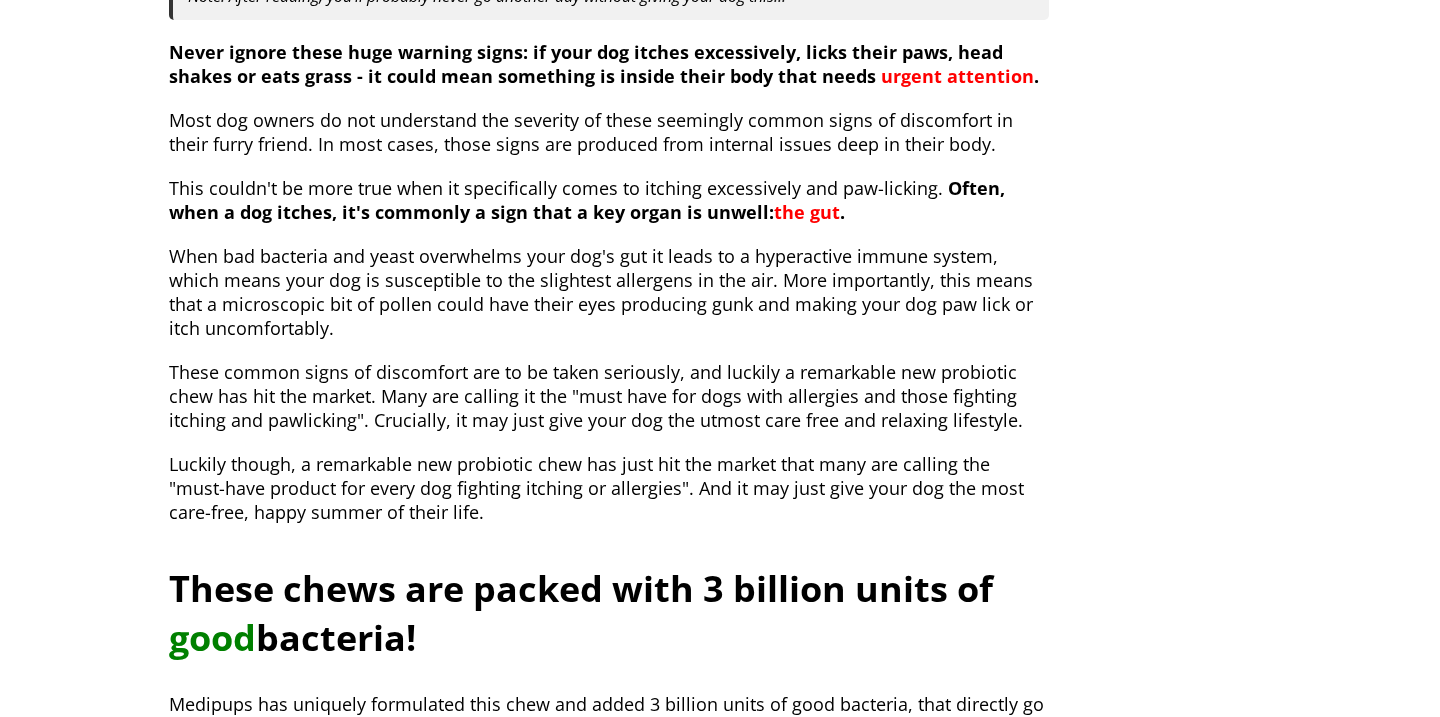 drag, startPoint x: 706, startPoint y: 213, endPoint x: 789, endPoint y: 213, distance: 83 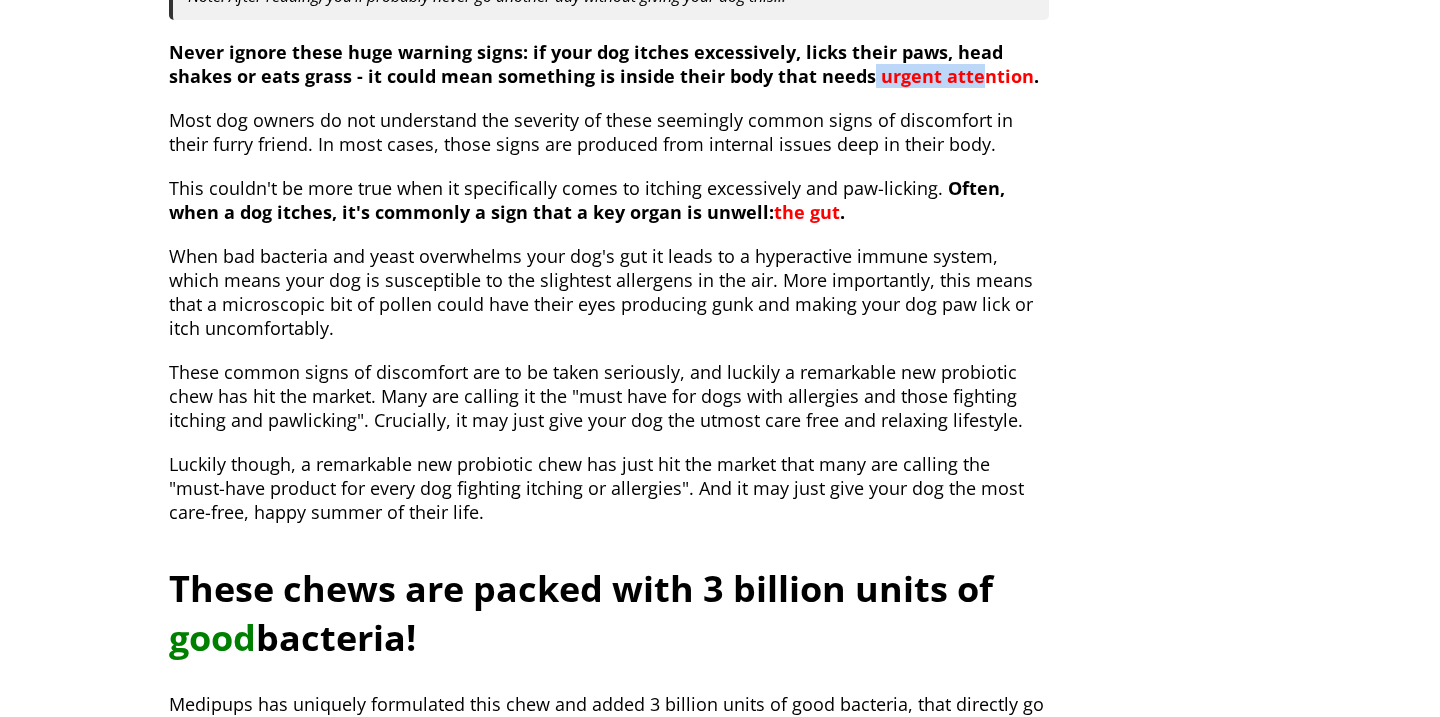 drag, startPoint x: 865, startPoint y: 80, endPoint x: 1002, endPoint y: 80, distance: 137 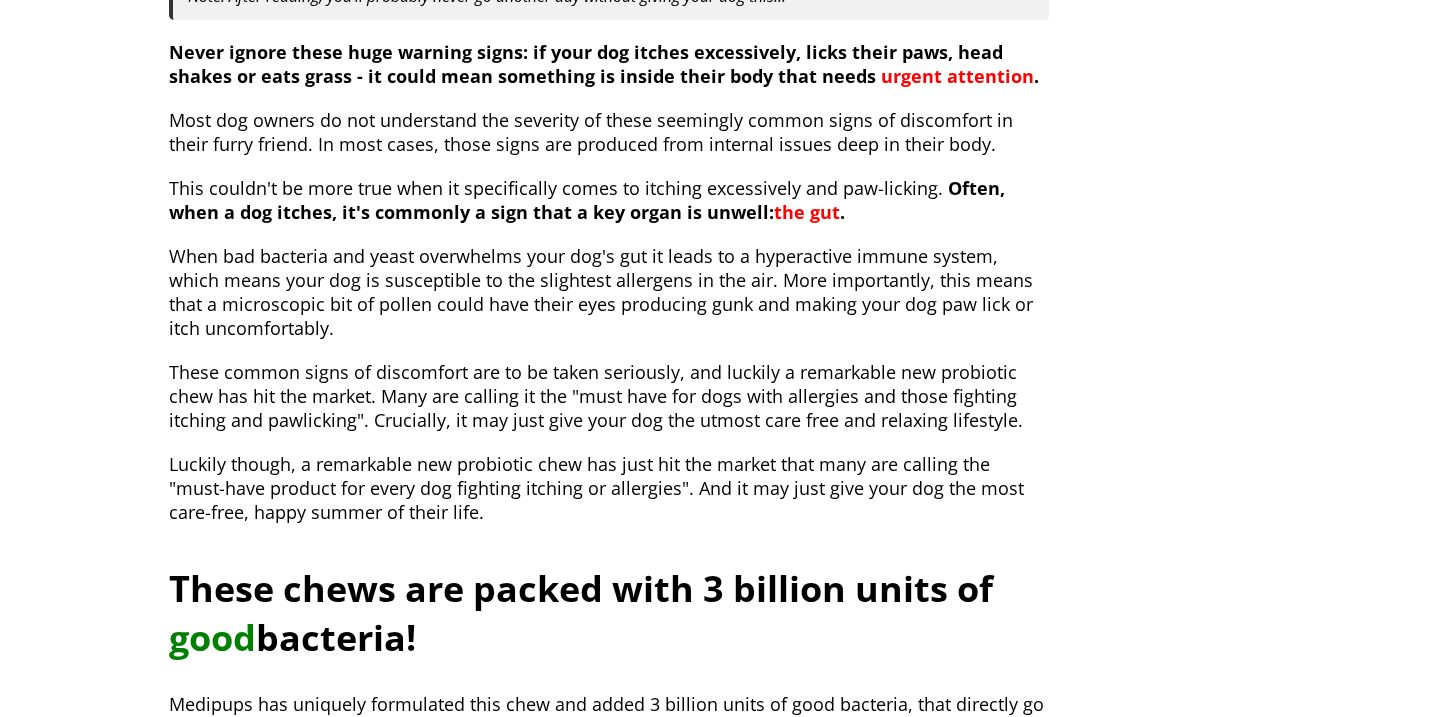 click on "When bad bacteria and yeast overwhelms your dog's gut it leads to a hyperactive immune system, which means your dog is susceptible to the slightest allergens in the air. More importantly, this means that a microscopic bit of pollen could have their eyes producing gunk and making your dog paw lick or itch uncomfortably." at bounding box center (609, 292) 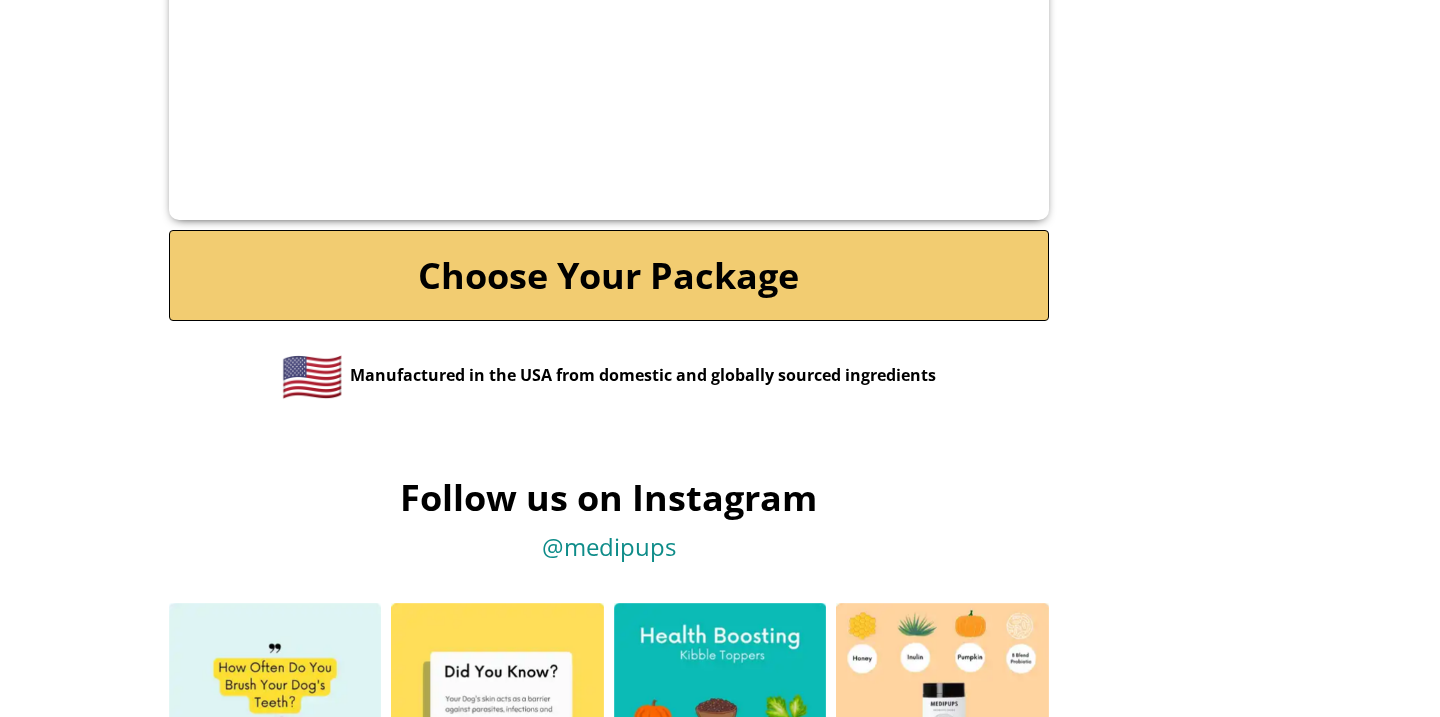 scroll, scrollTop: 9321, scrollLeft: 0, axis: vertical 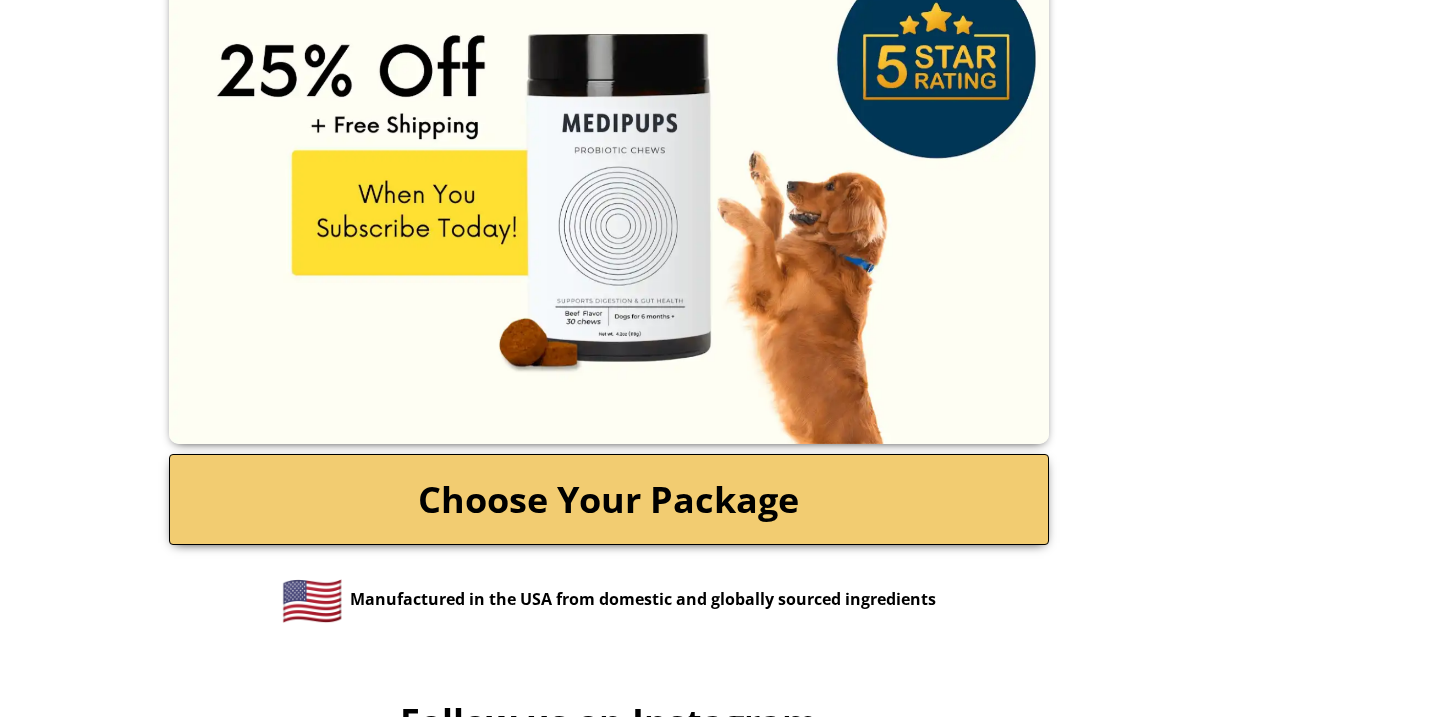 click on "Choose Your Package" at bounding box center (609, 499) 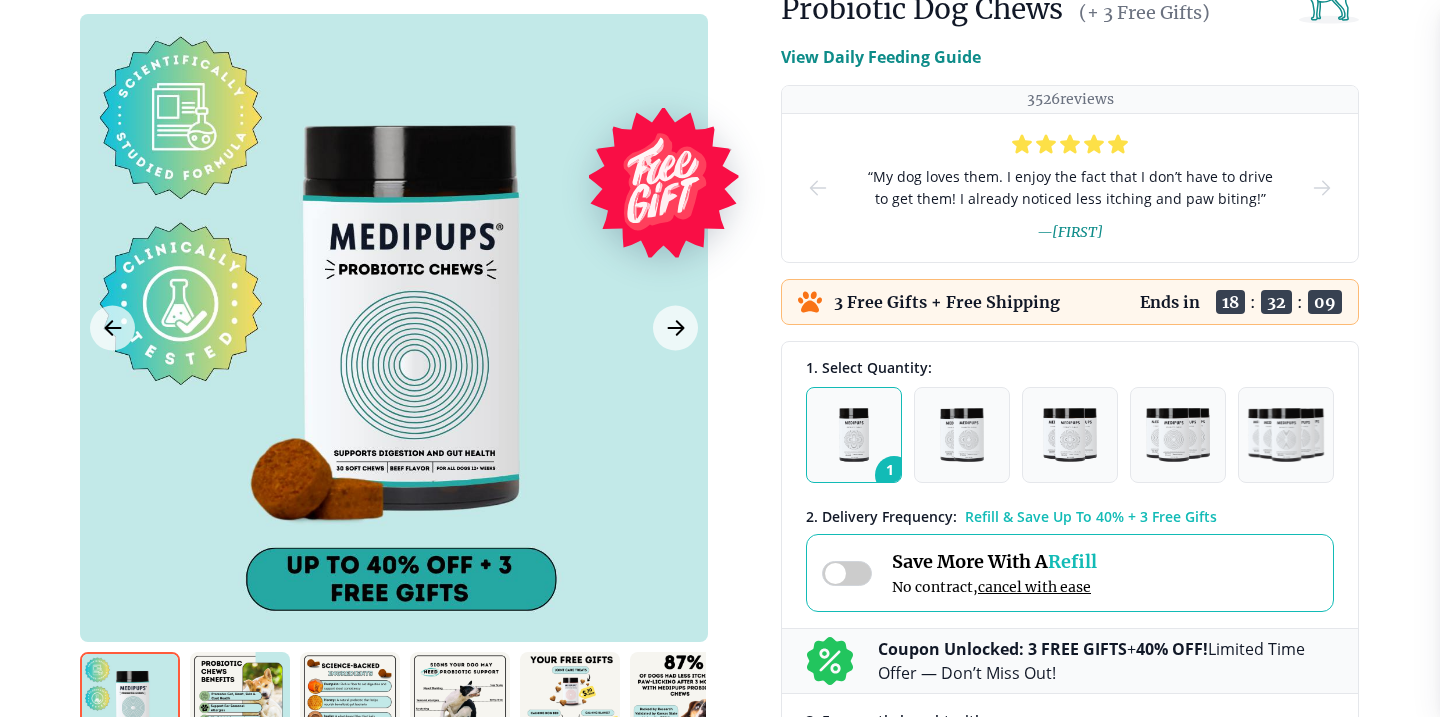 scroll, scrollTop: 0, scrollLeft: 0, axis: both 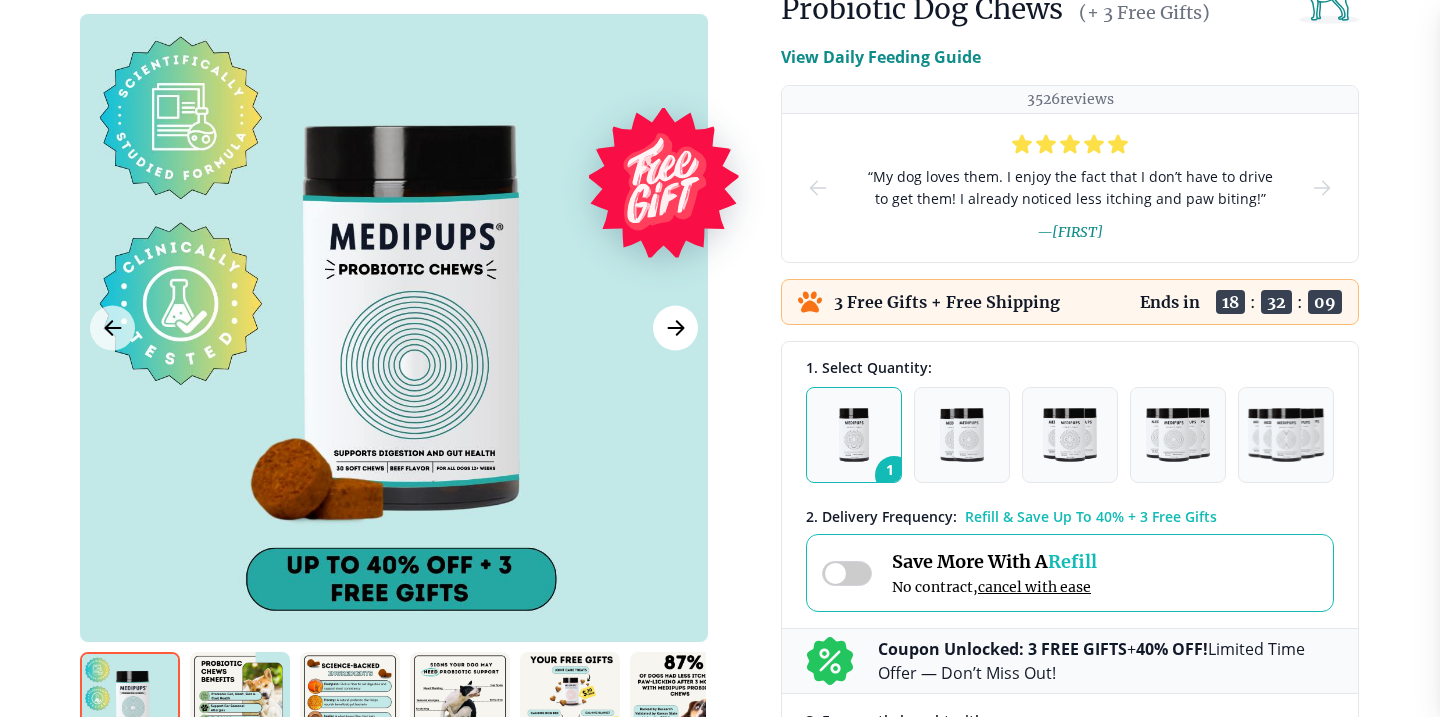 click 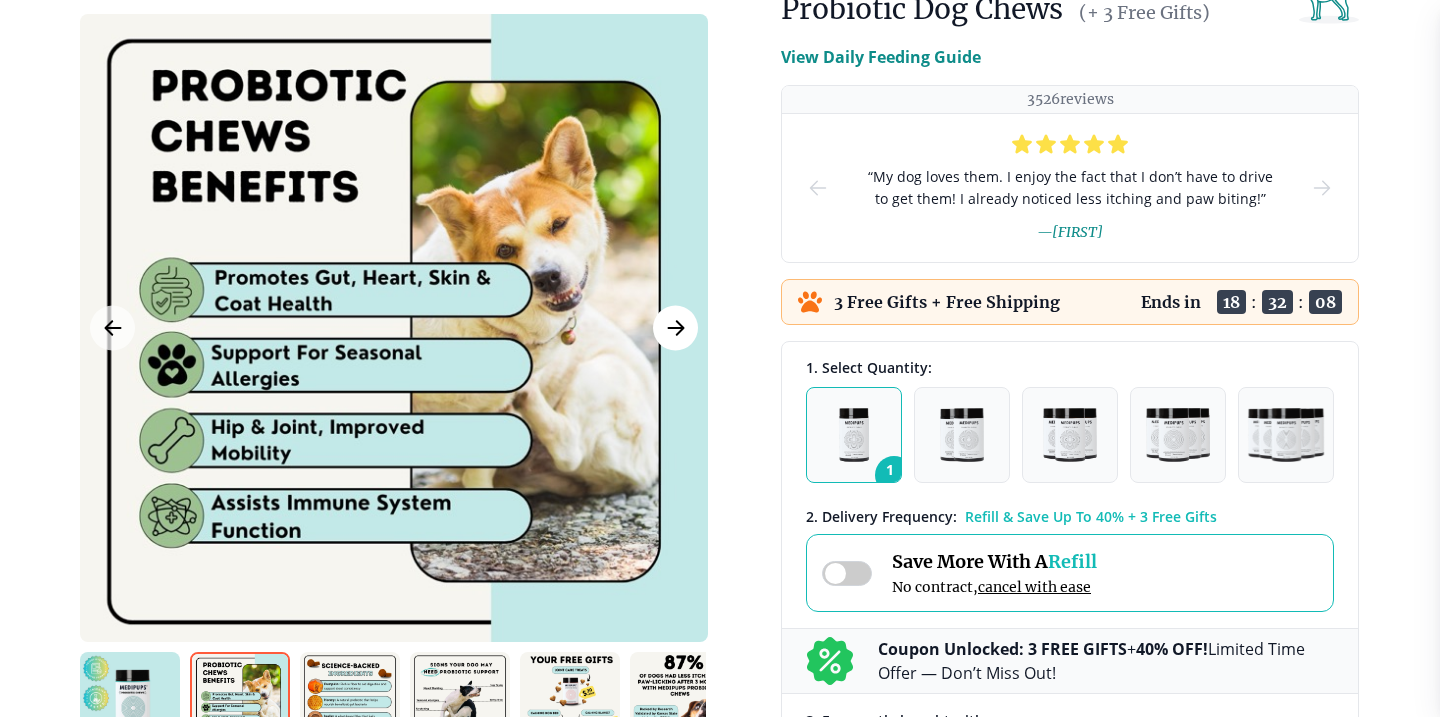 click 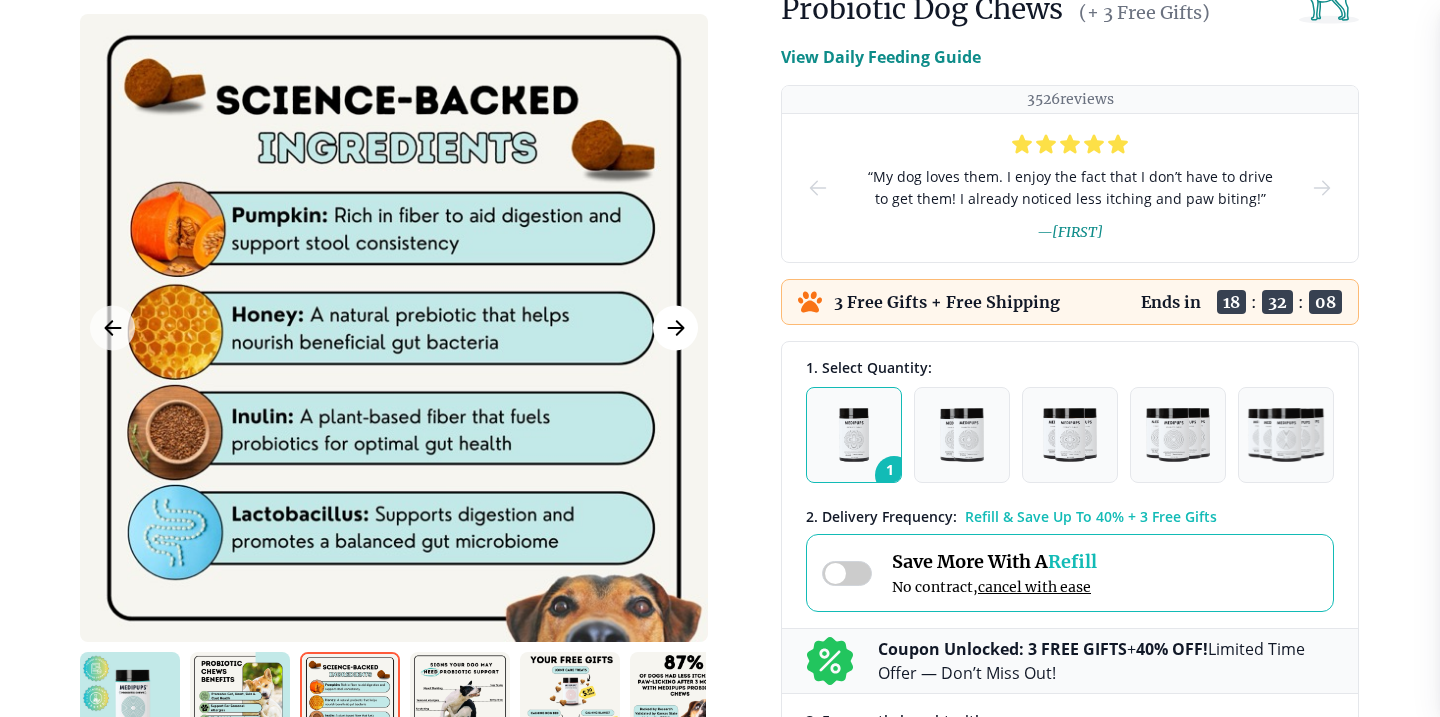 click 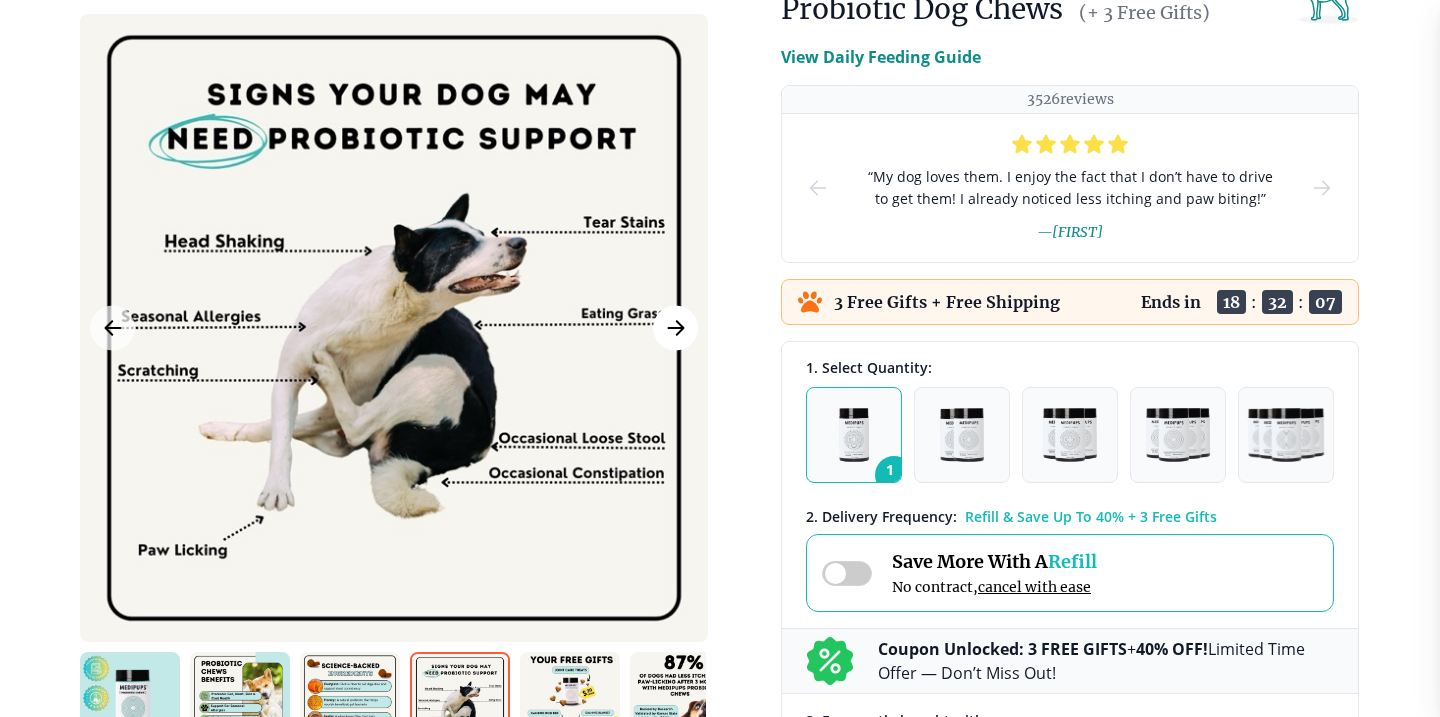 click 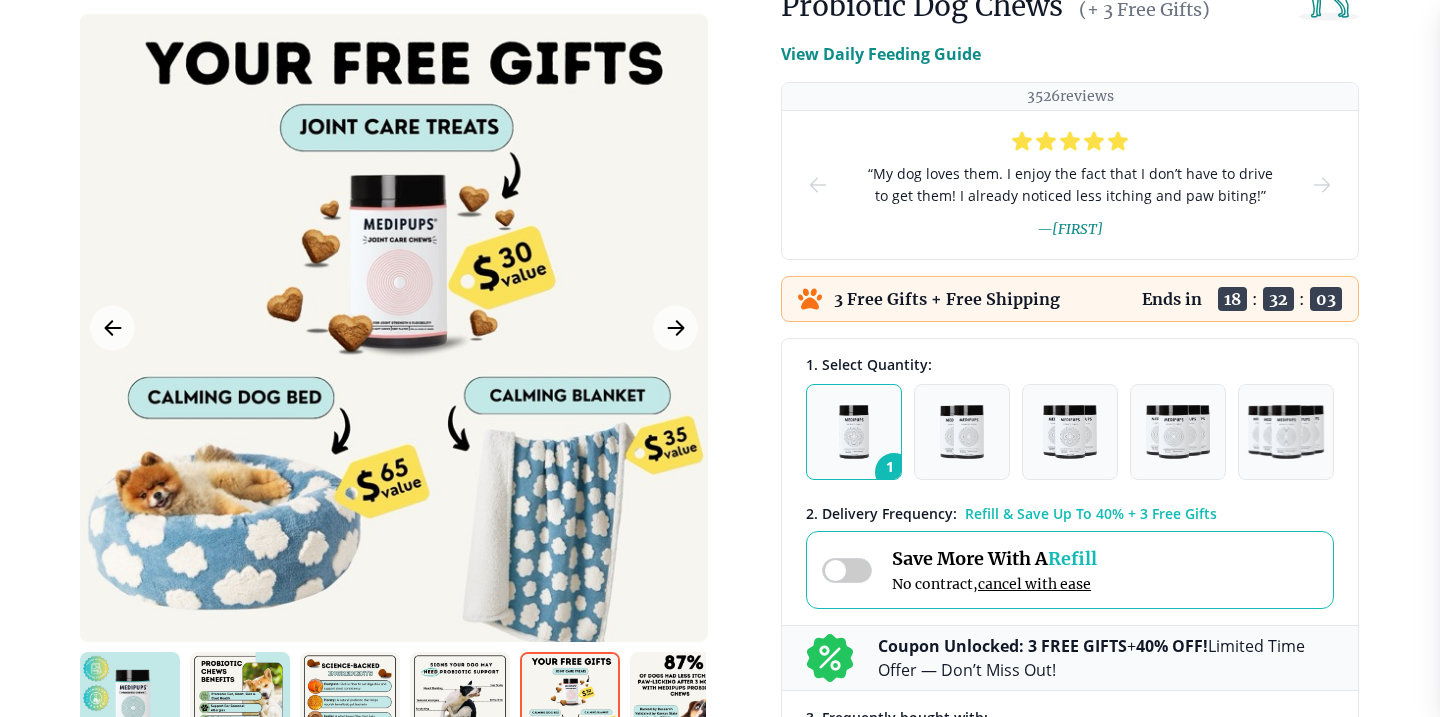scroll, scrollTop: 383, scrollLeft: 0, axis: vertical 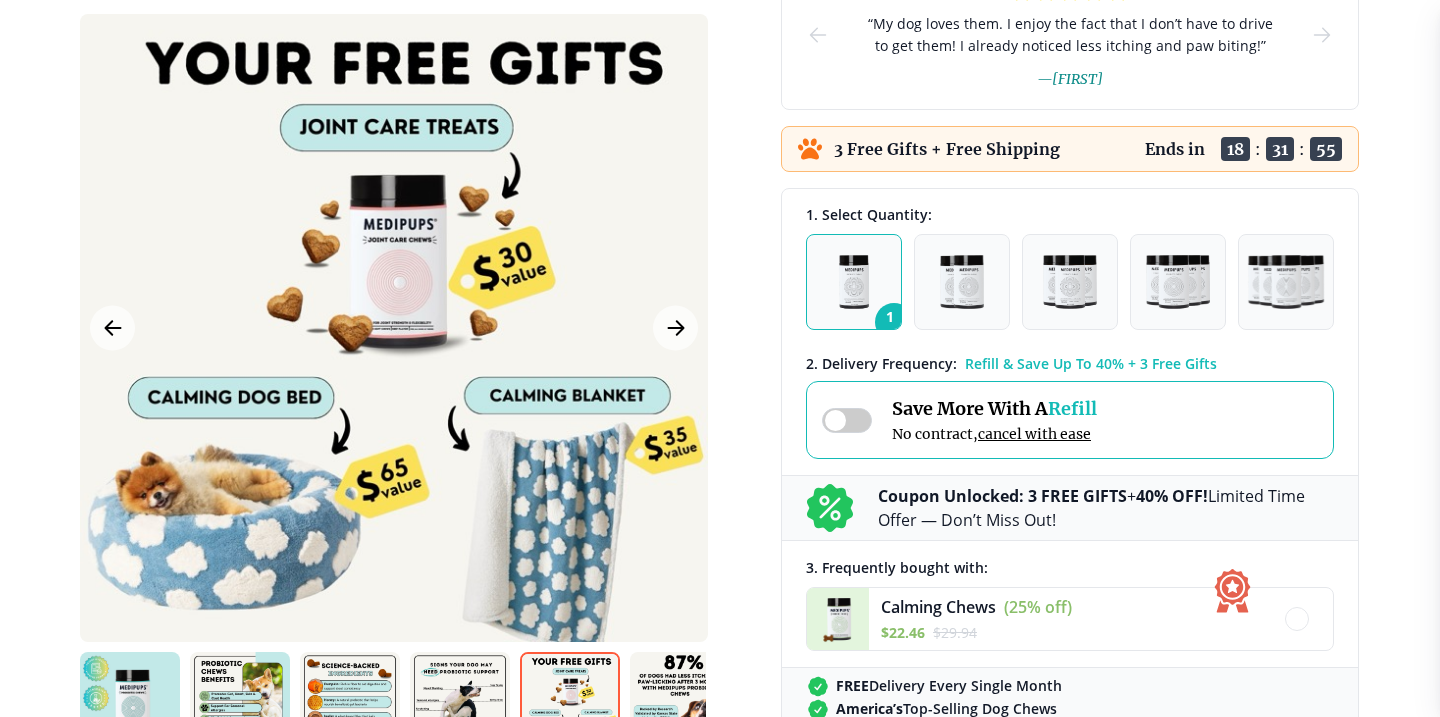 type 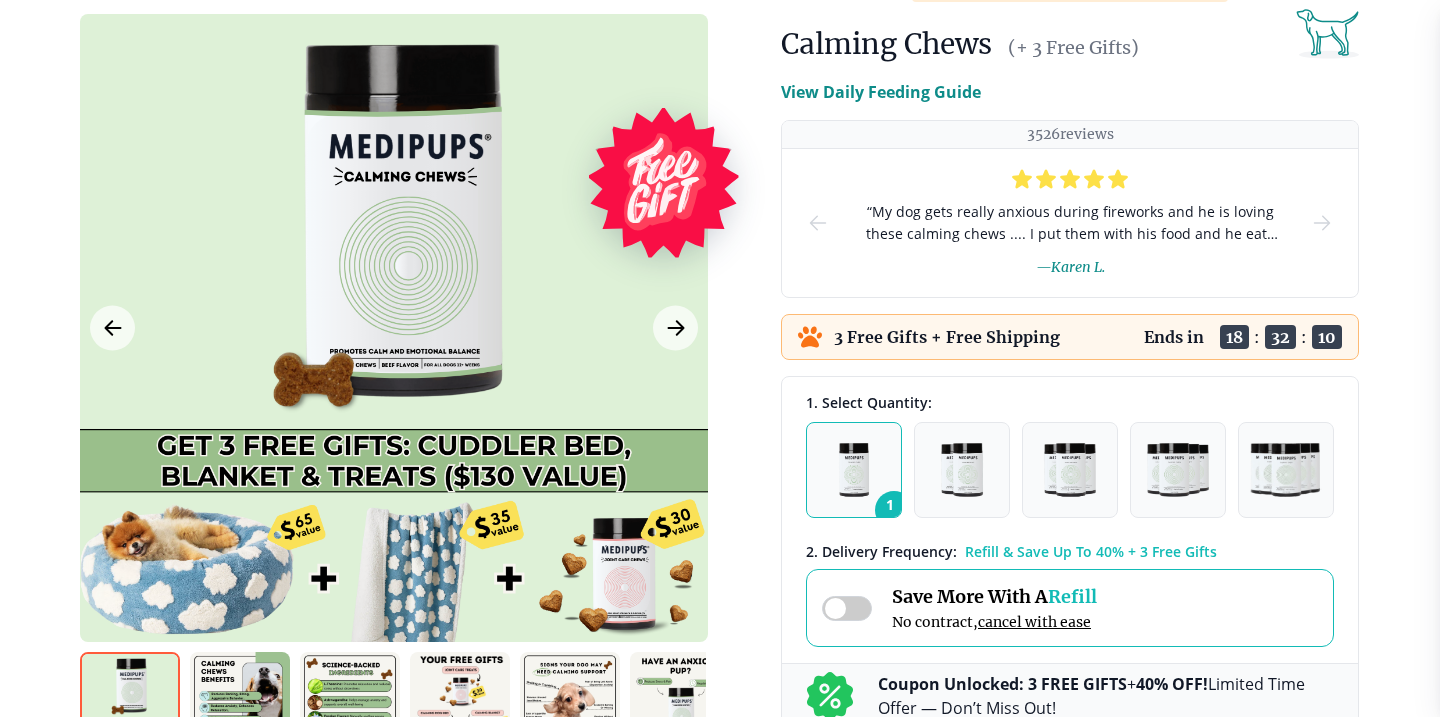 scroll, scrollTop: 0, scrollLeft: 0, axis: both 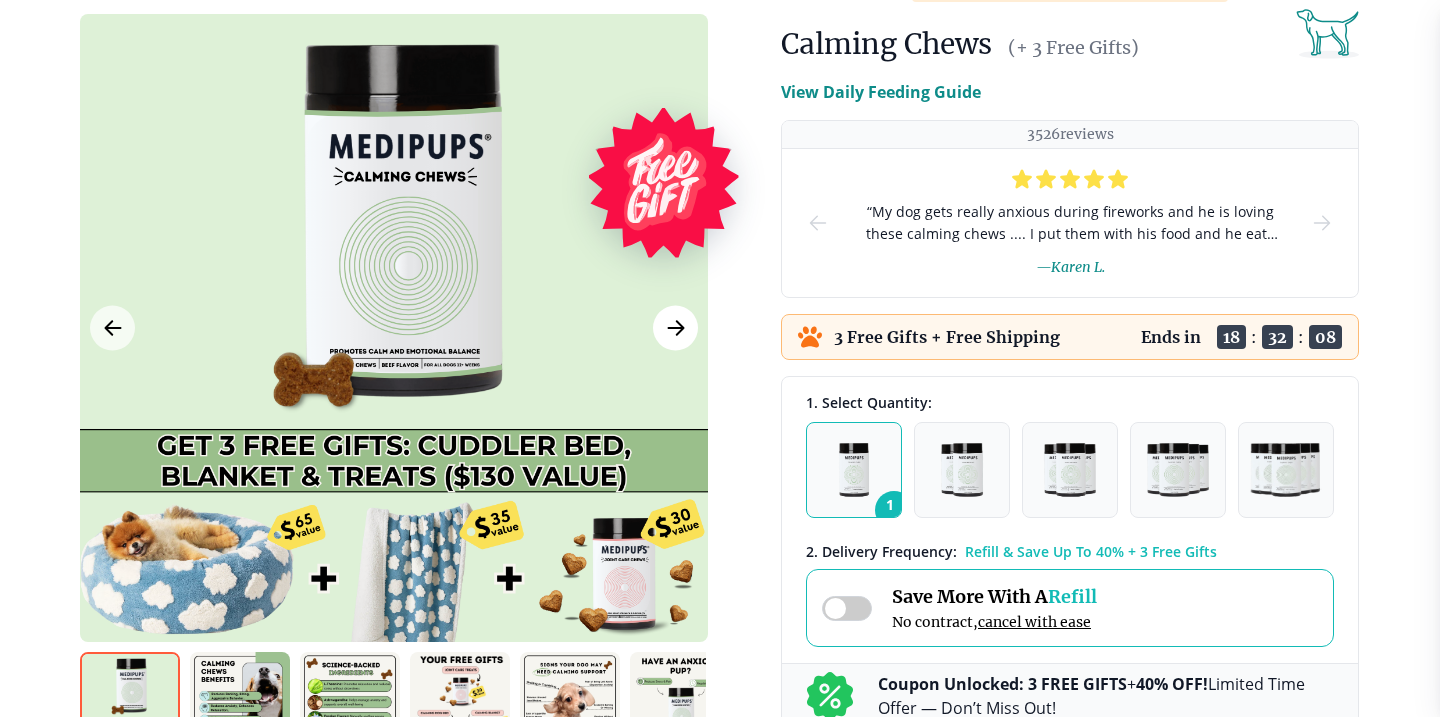 click 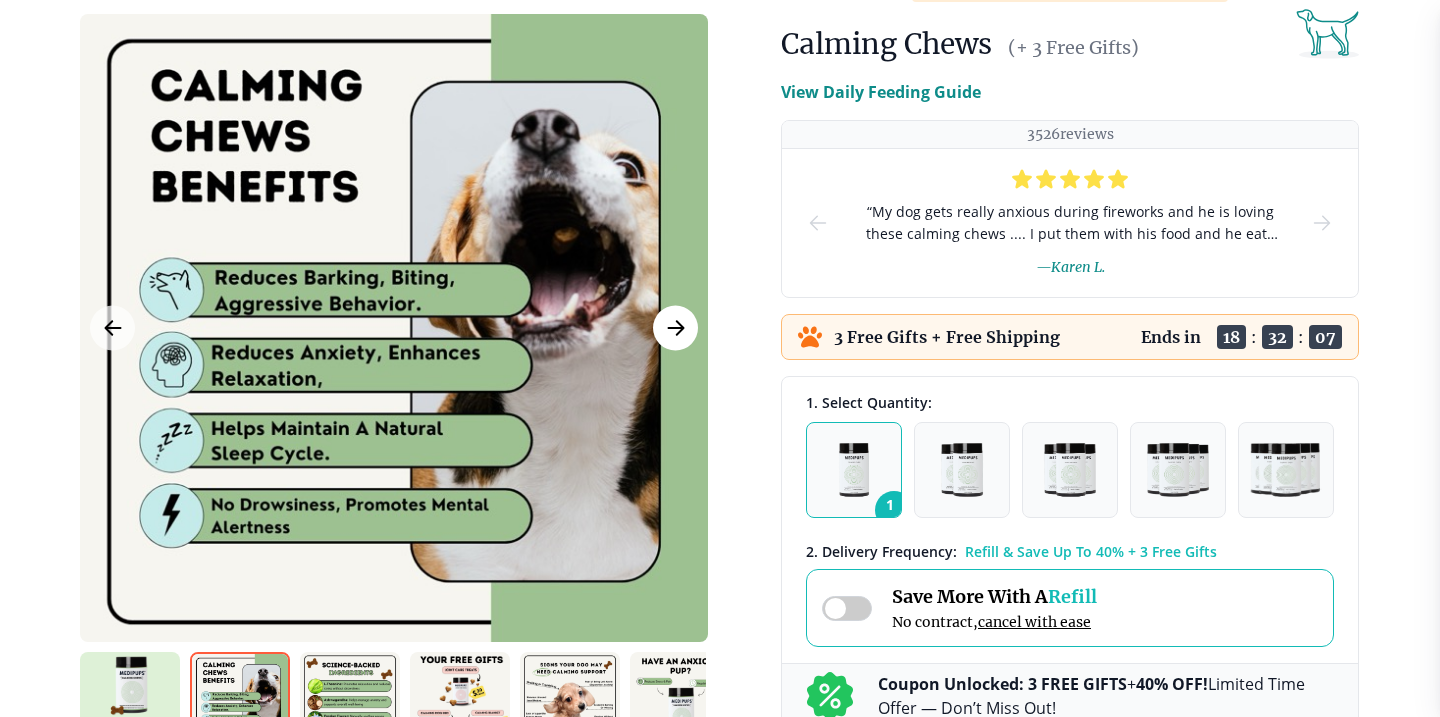 click 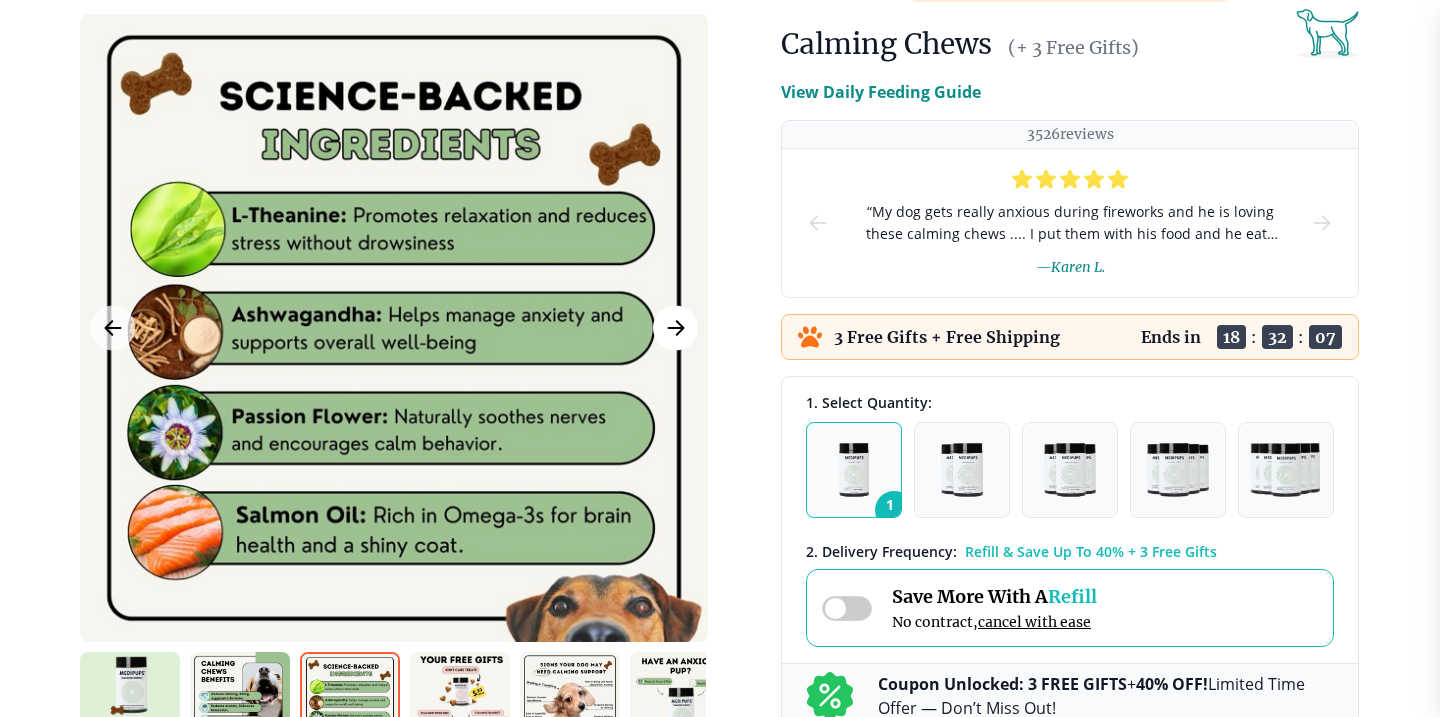 click 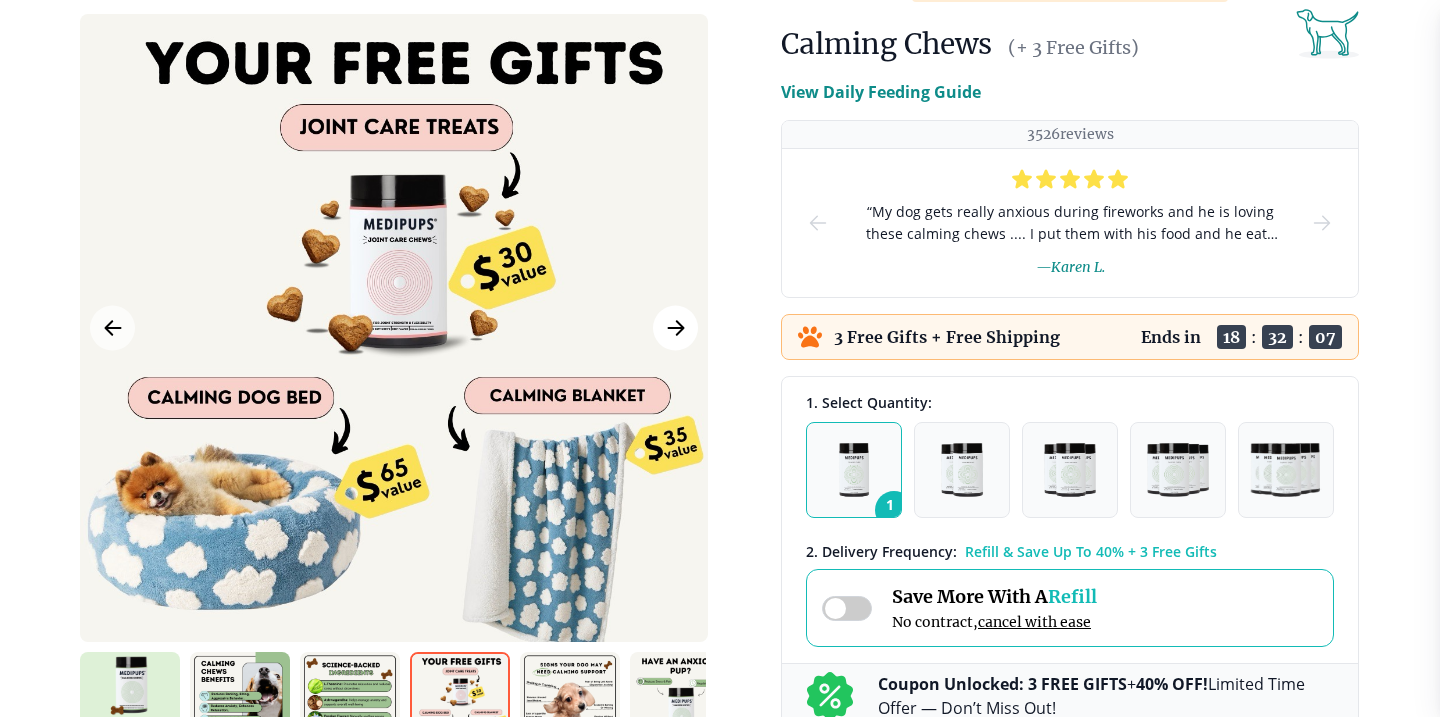 click 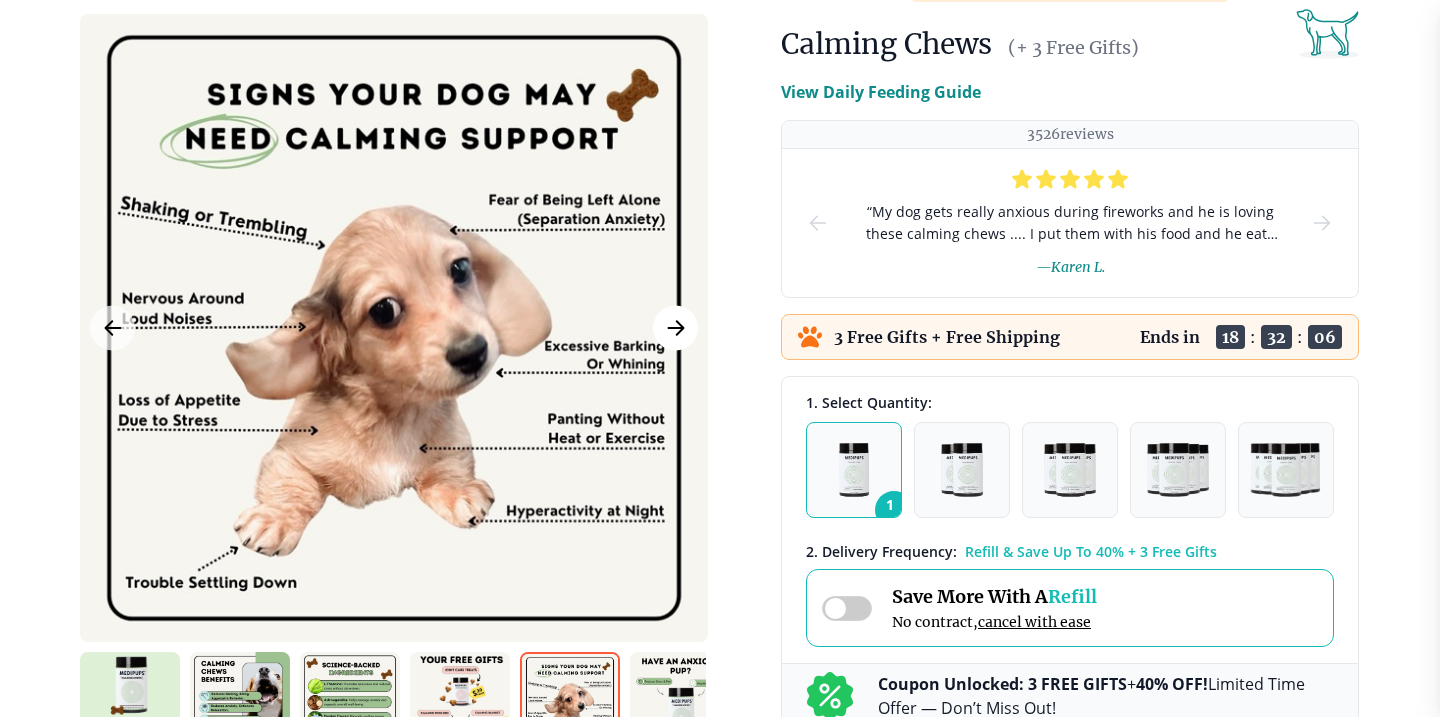 click 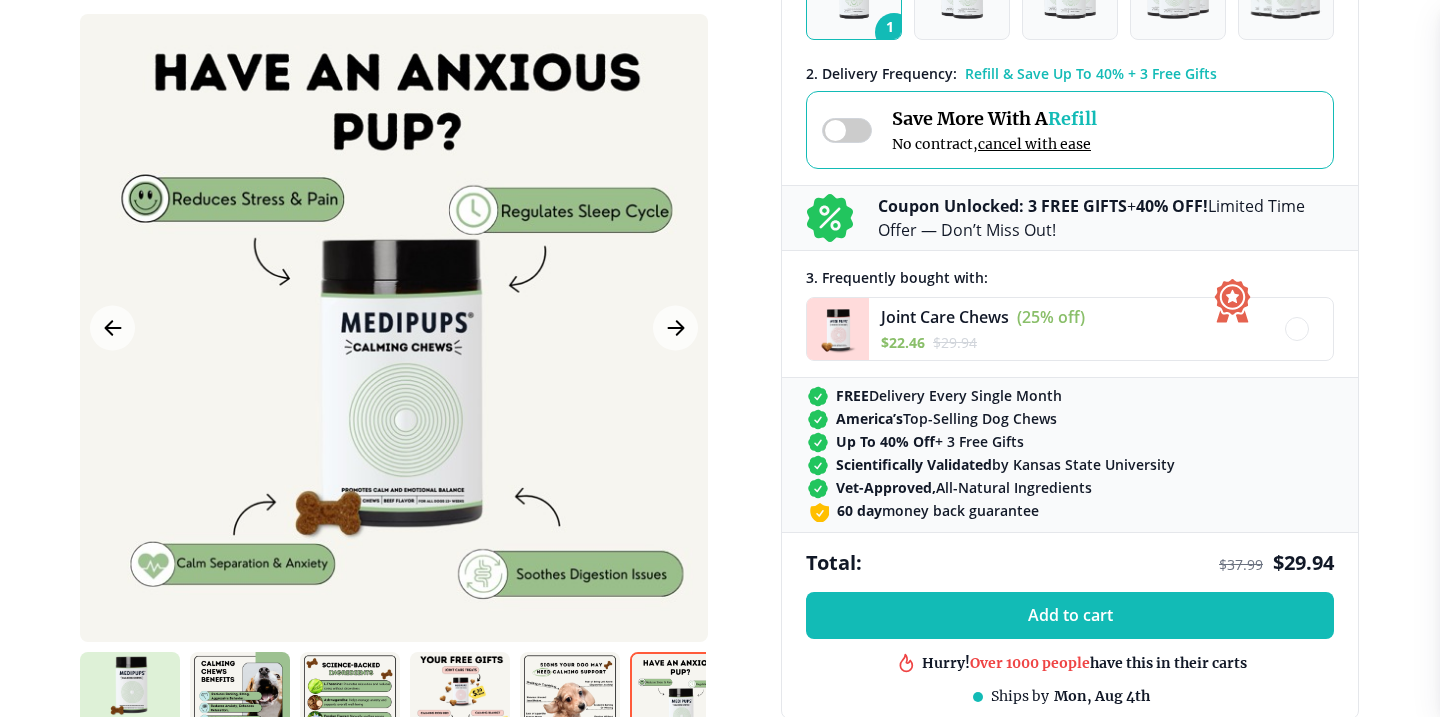 scroll, scrollTop: 584, scrollLeft: 0, axis: vertical 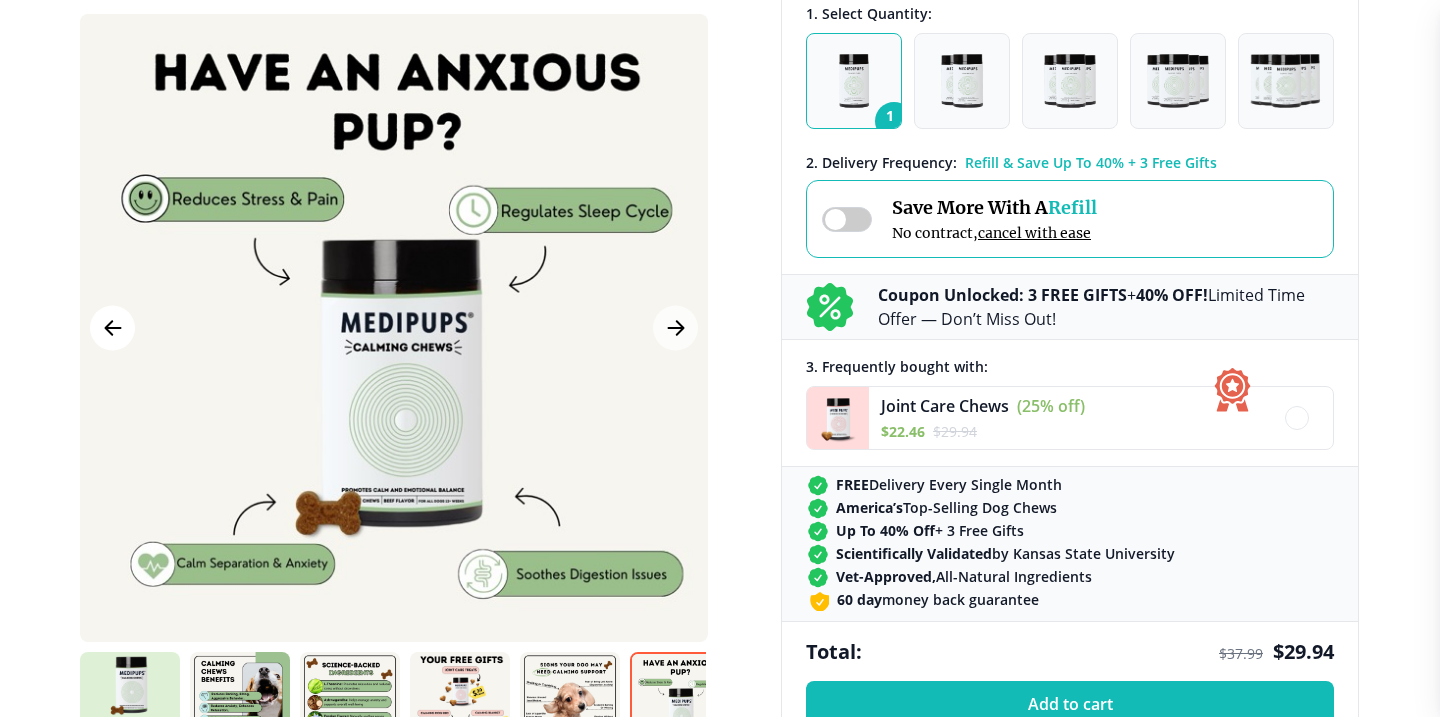 click 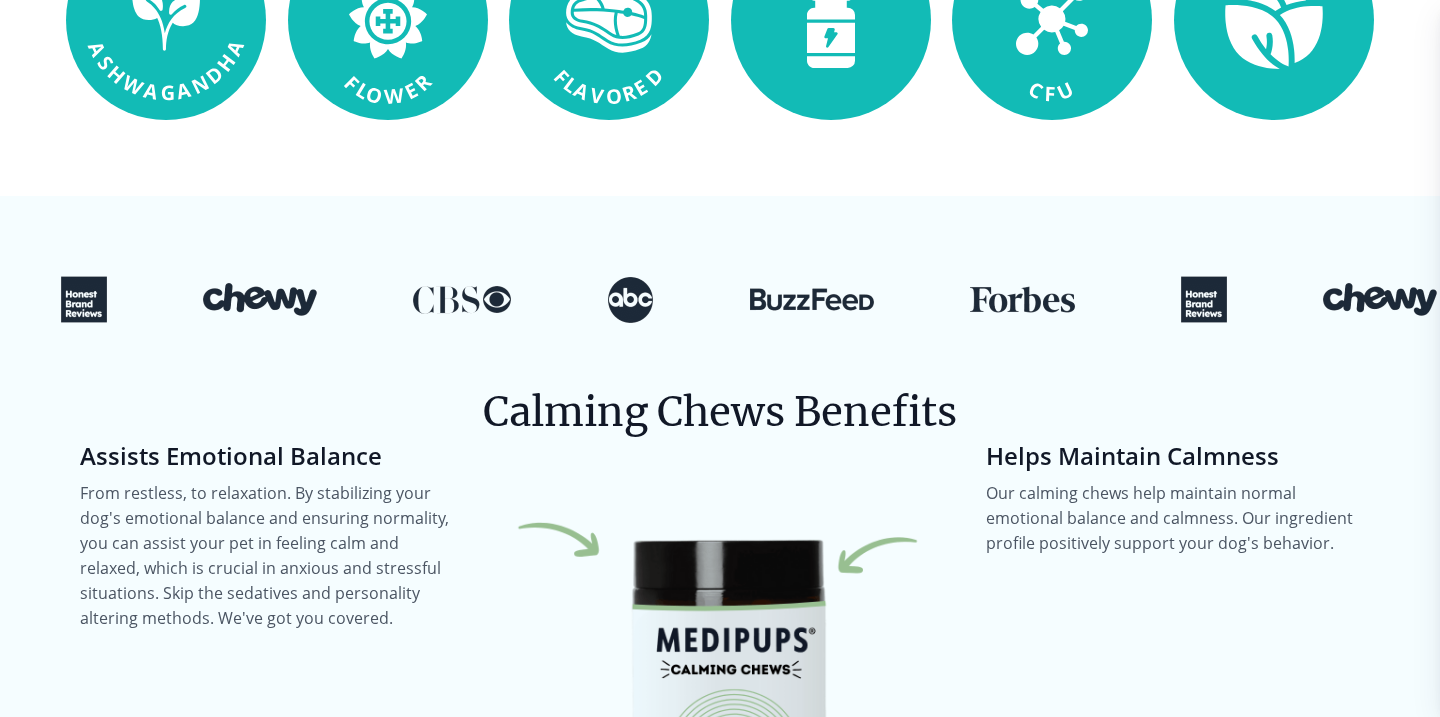 scroll, scrollTop: 0, scrollLeft: 0, axis: both 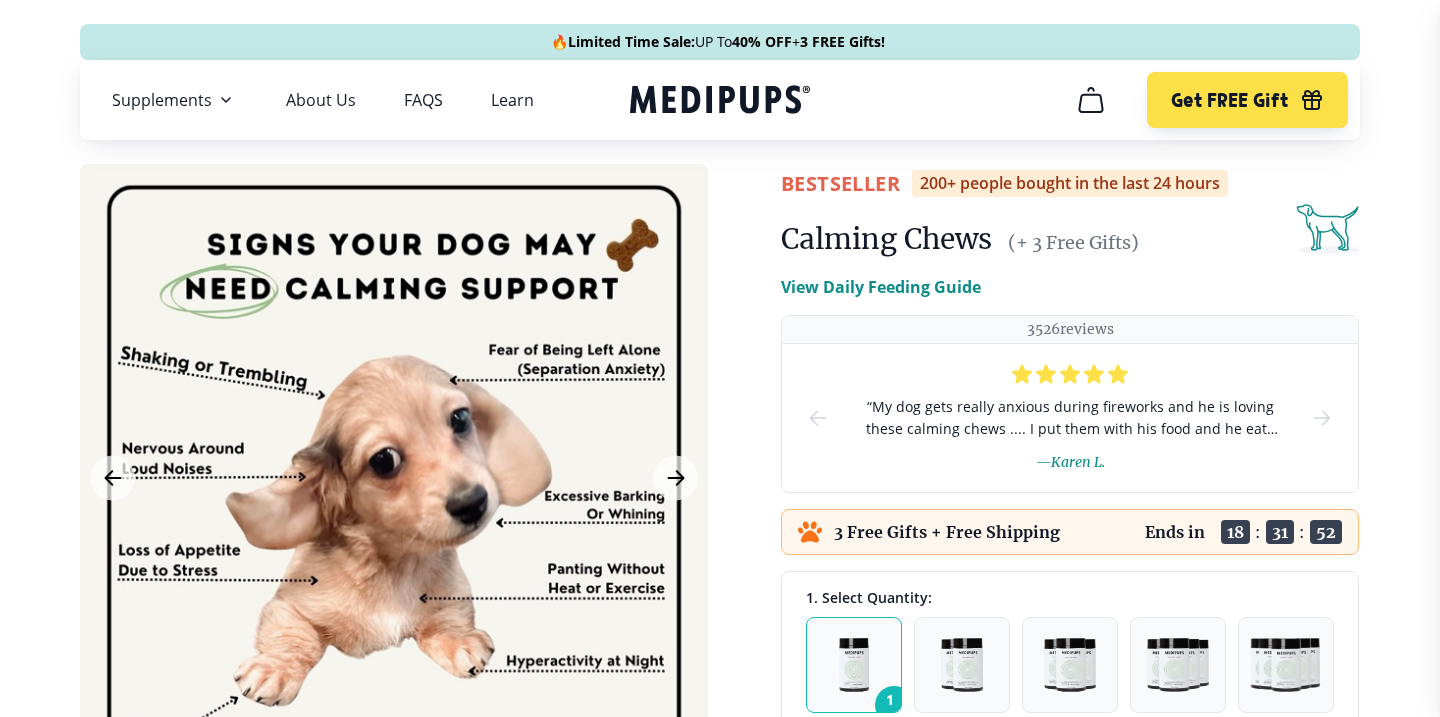 type 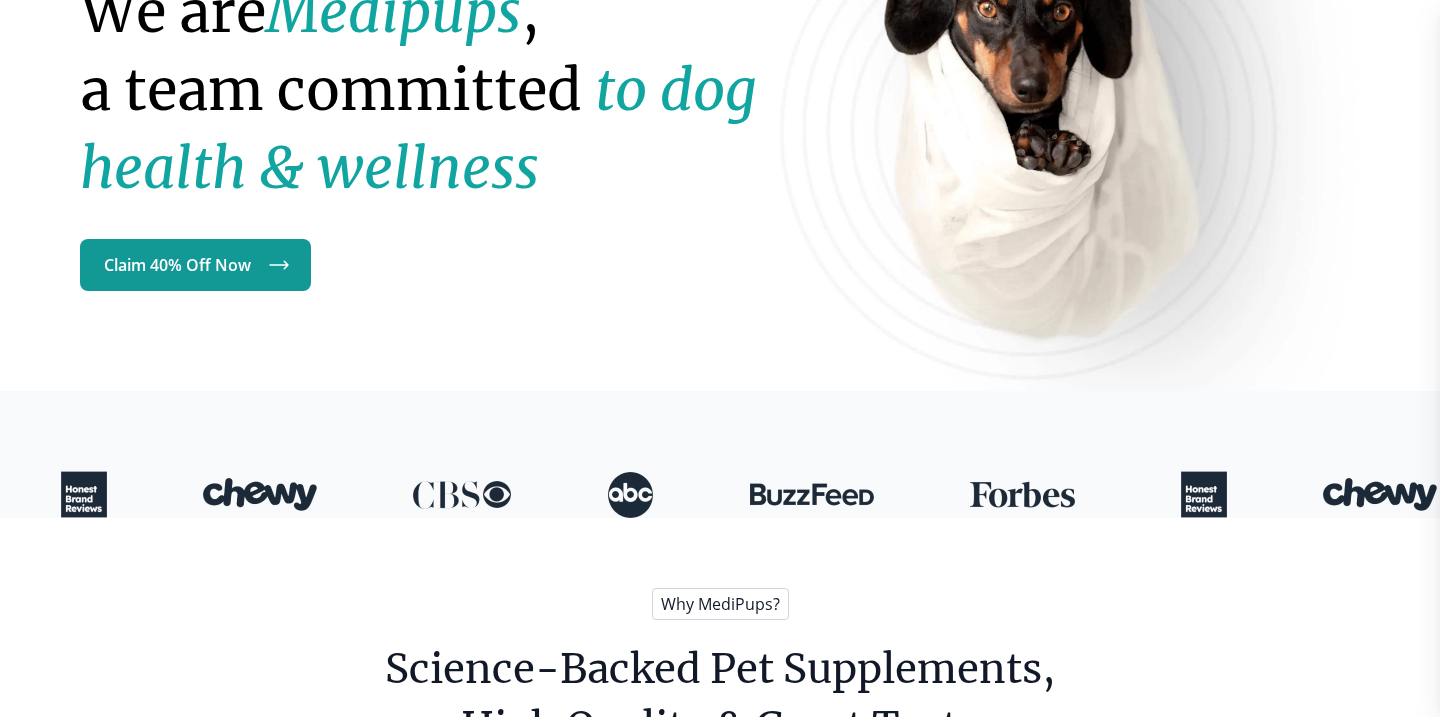 scroll, scrollTop: 0, scrollLeft: 0, axis: both 